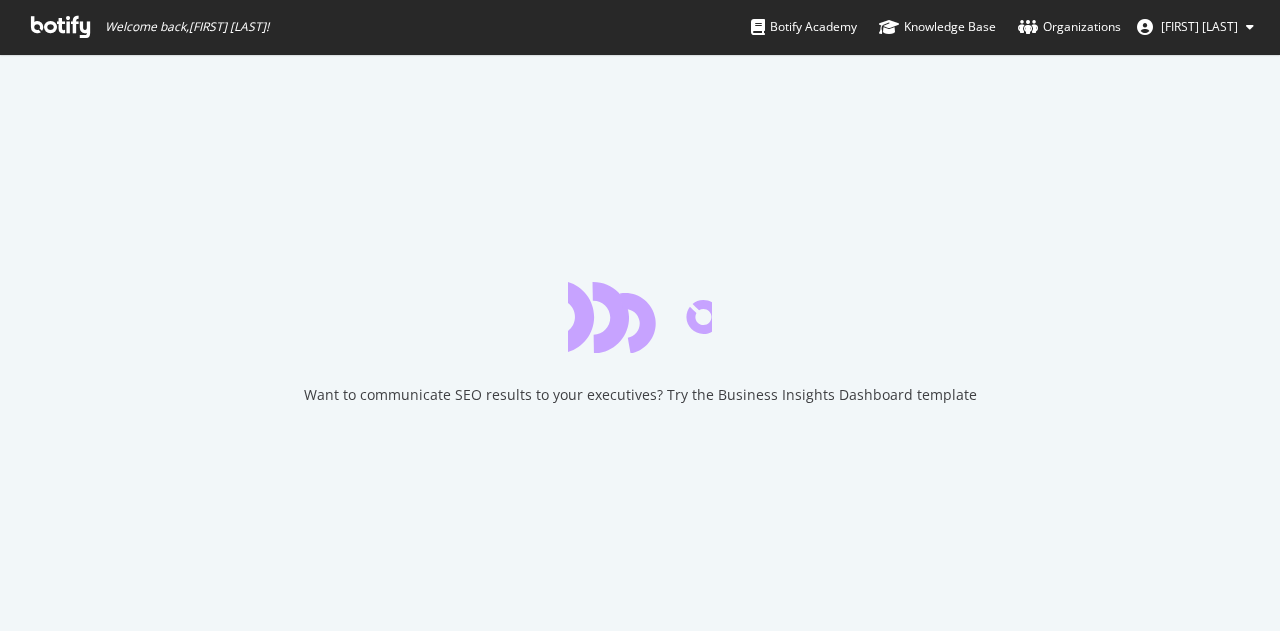 scroll, scrollTop: 0, scrollLeft: 0, axis: both 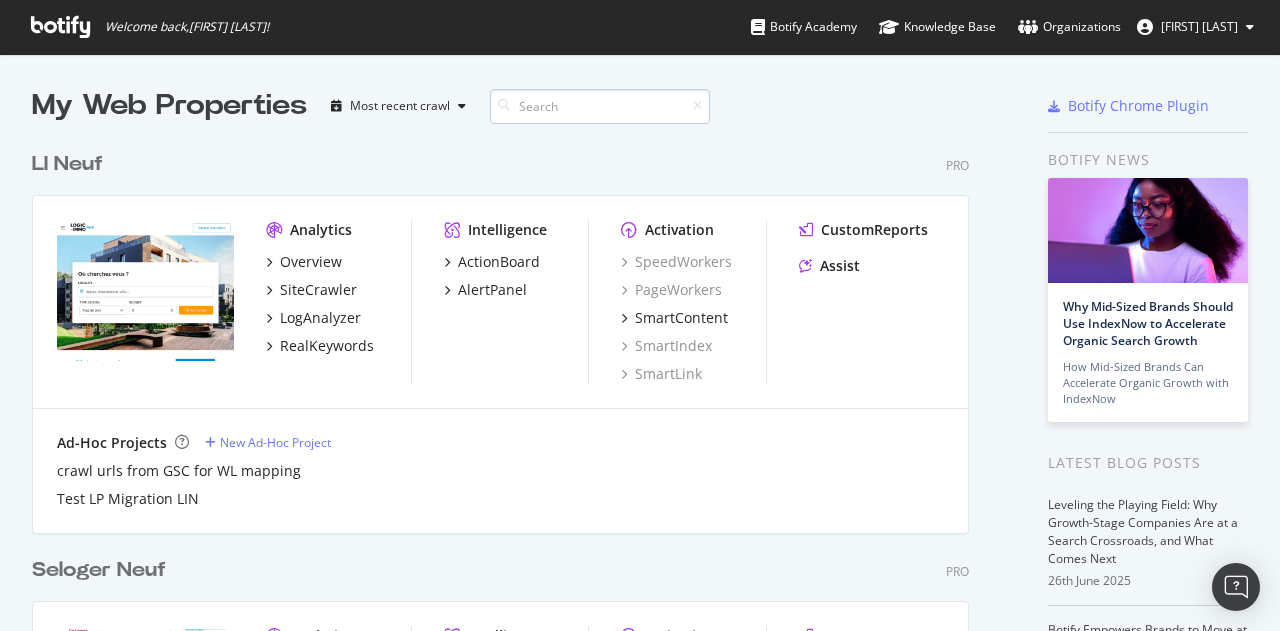 click at bounding box center (600, 106) 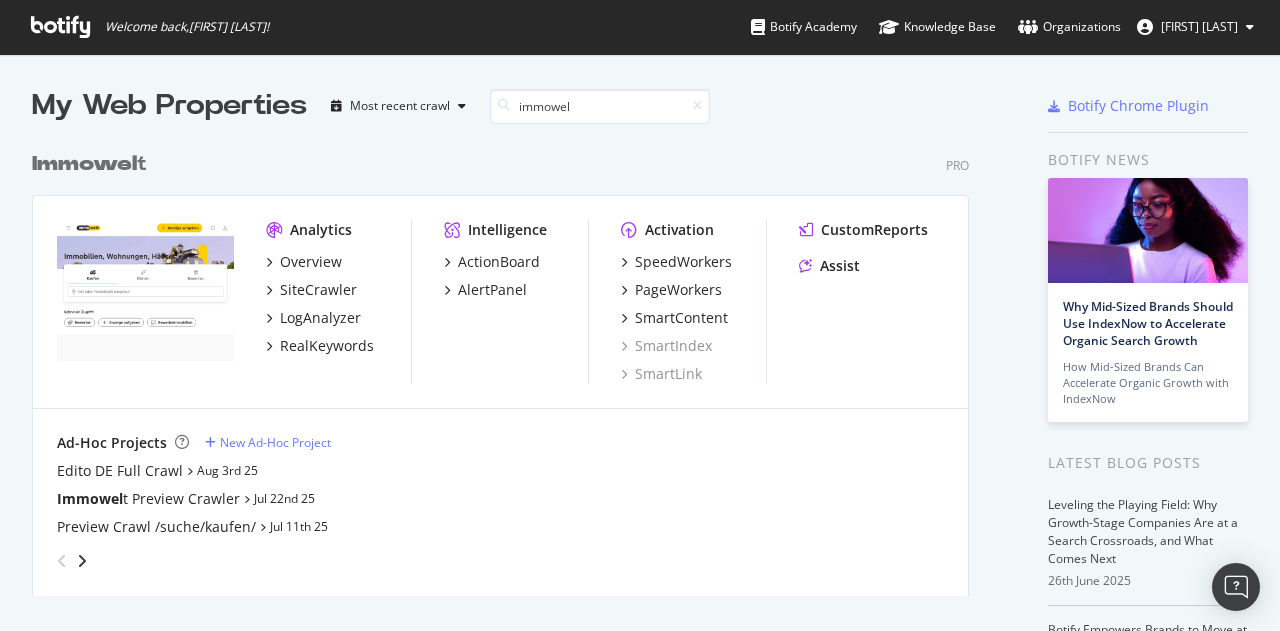 scroll, scrollTop: 454, scrollLeft: 937, axis: both 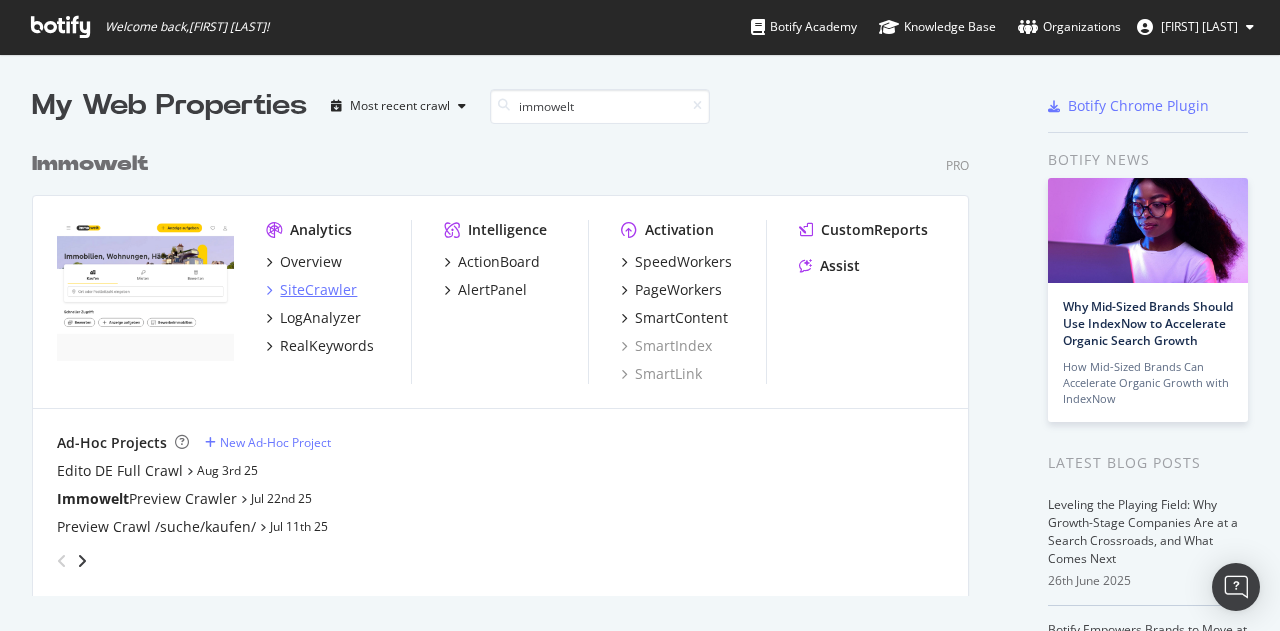 type on "immowelt" 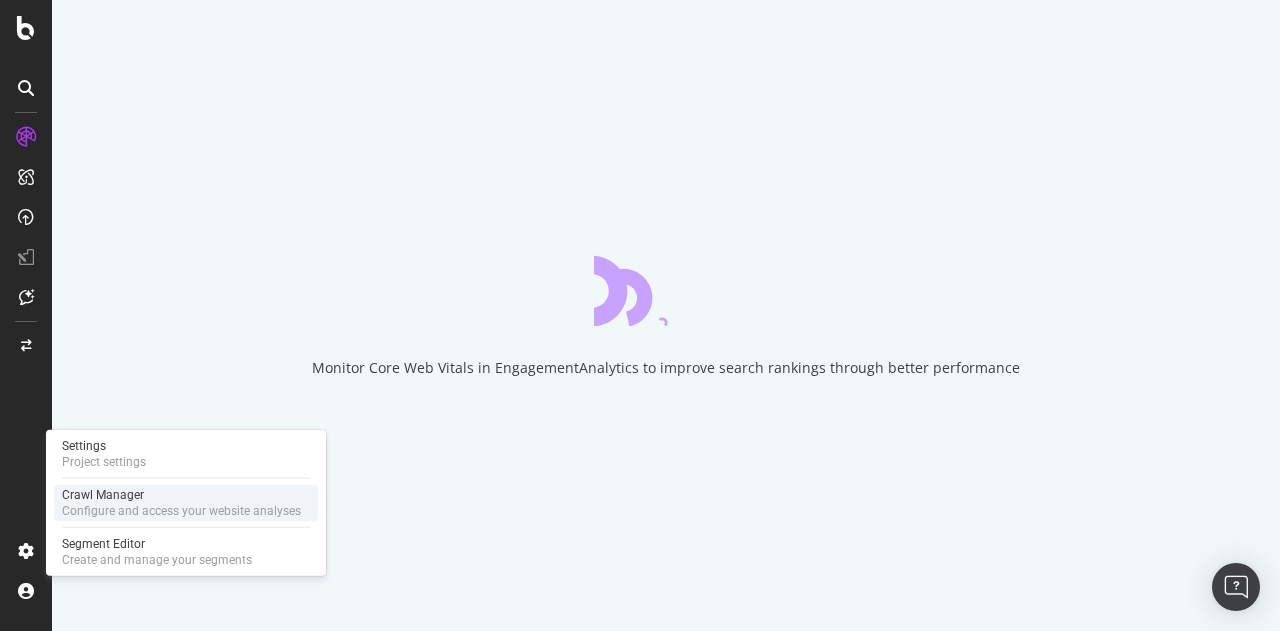click on "Crawl Manager" at bounding box center (181, 495) 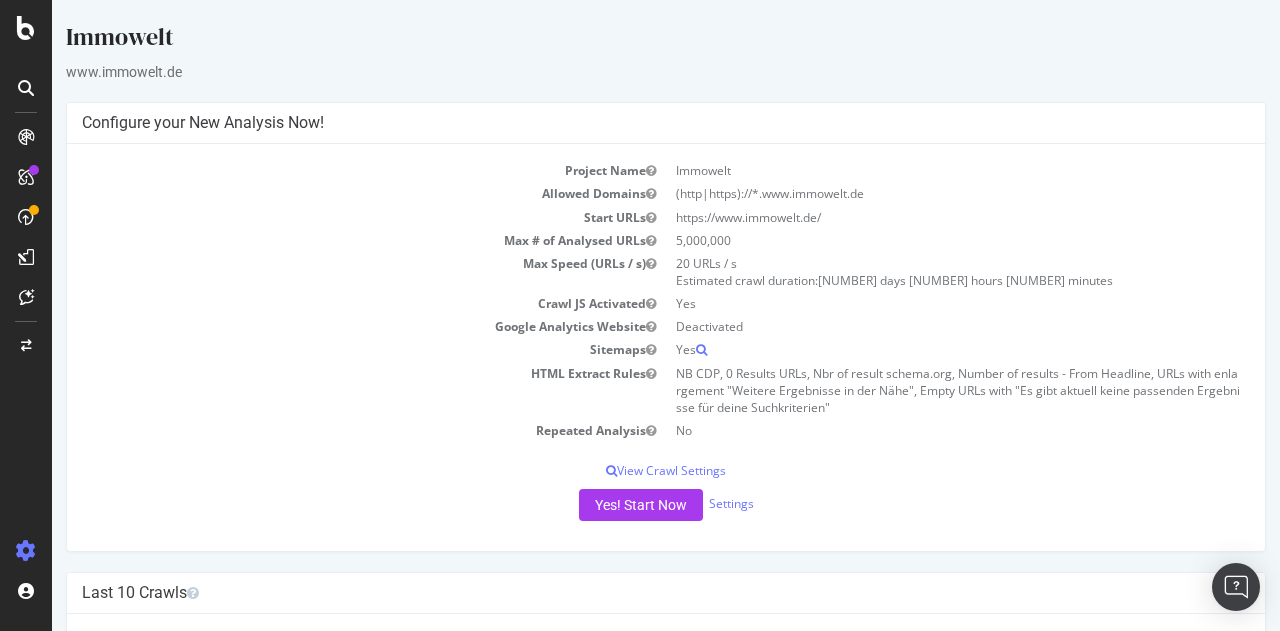 scroll, scrollTop: 0, scrollLeft: 0, axis: both 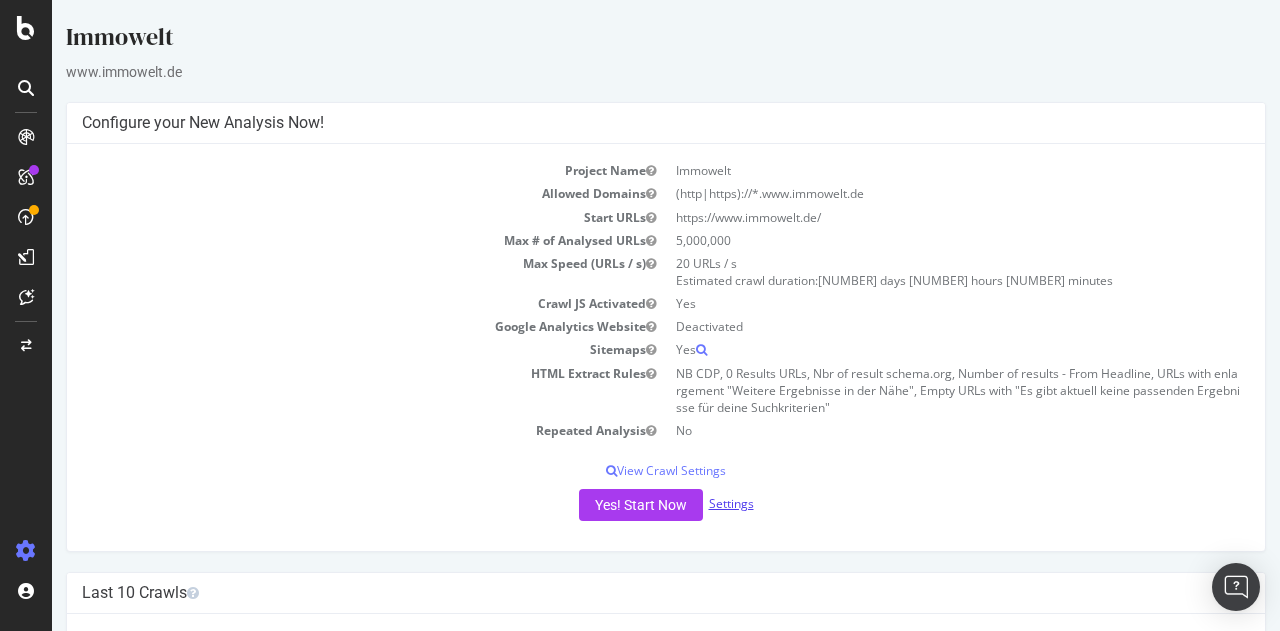click on "Settings" at bounding box center [731, 503] 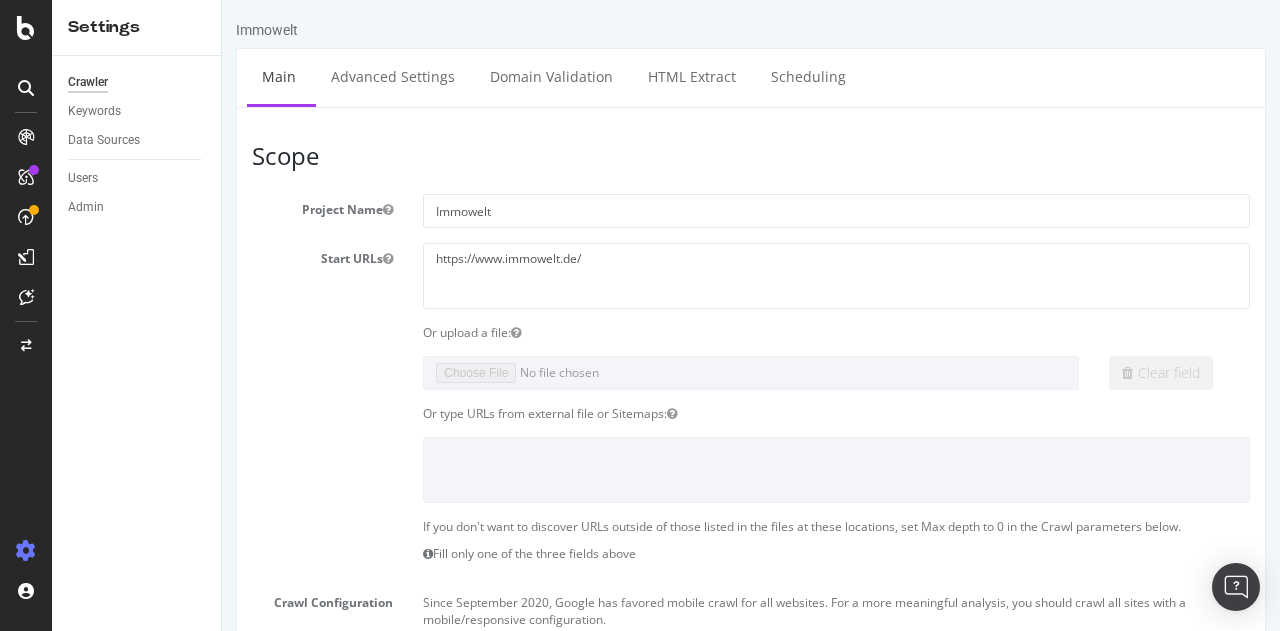 scroll, scrollTop: 0, scrollLeft: 0, axis: both 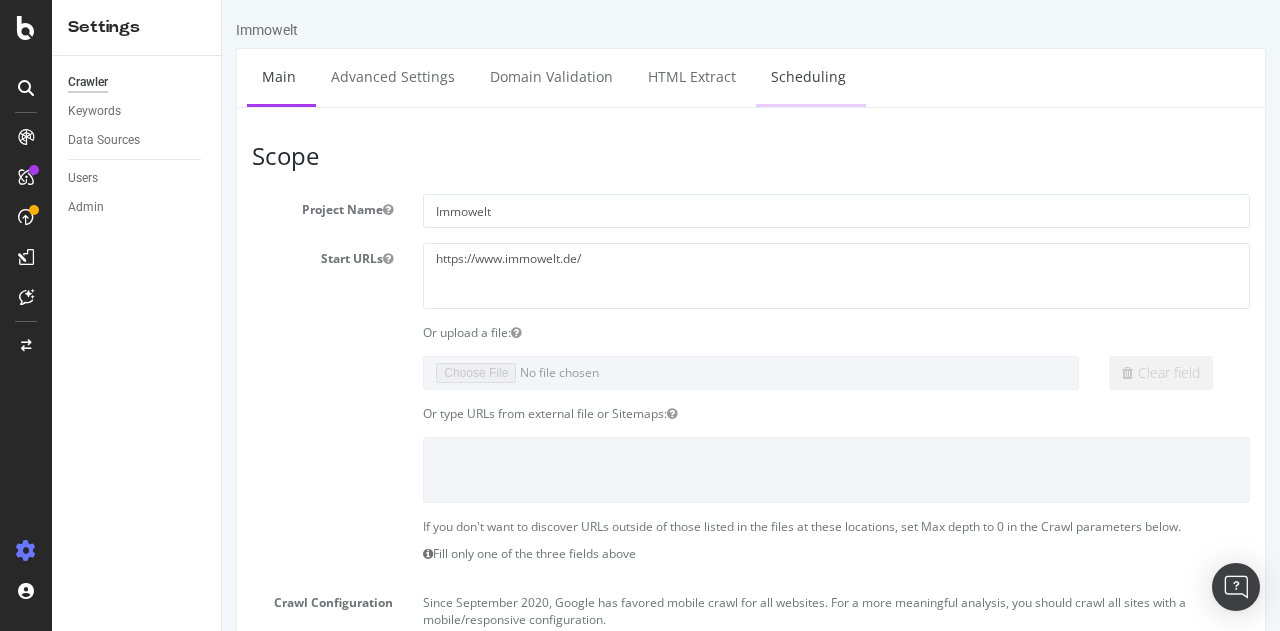 click on "Scheduling" at bounding box center (808, 76) 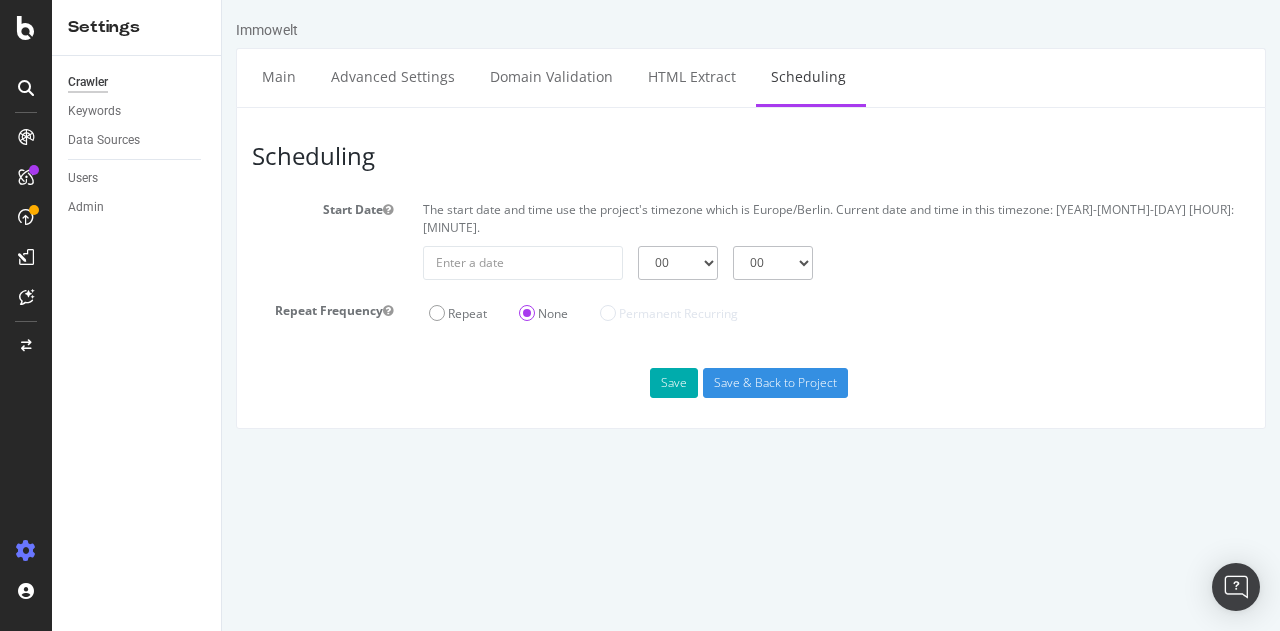 scroll, scrollTop: 0, scrollLeft: 0, axis: both 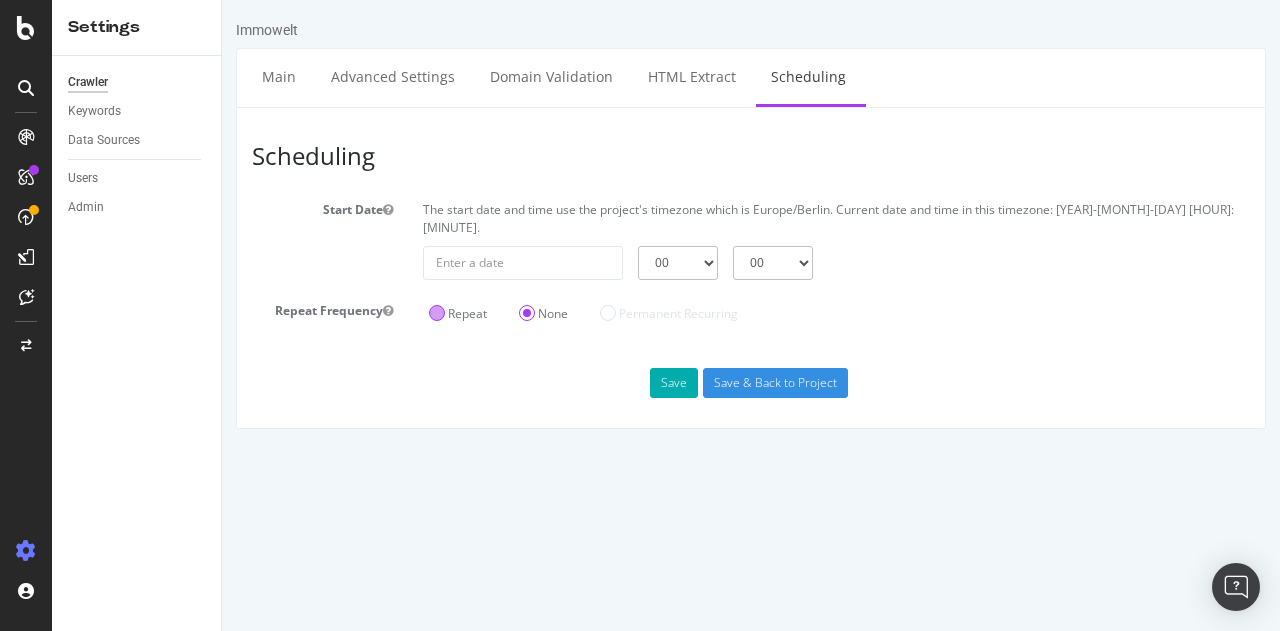 click on "Repeat" at bounding box center [458, 313] 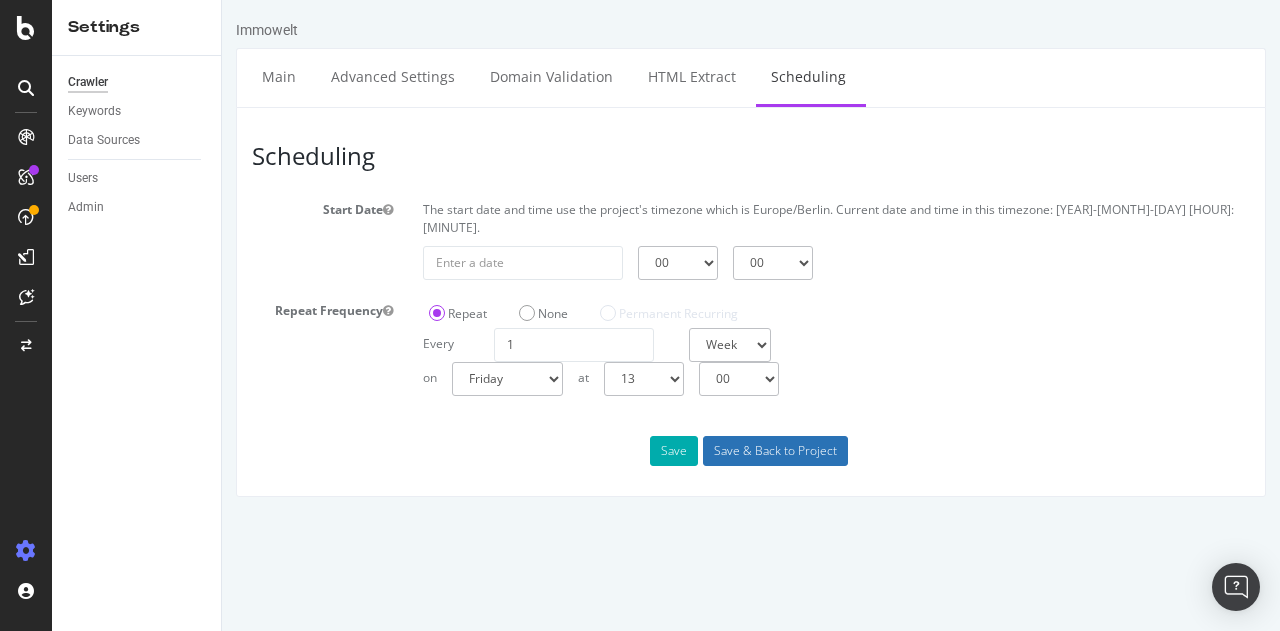 click on "Save & Back to Project" at bounding box center [775, 451] 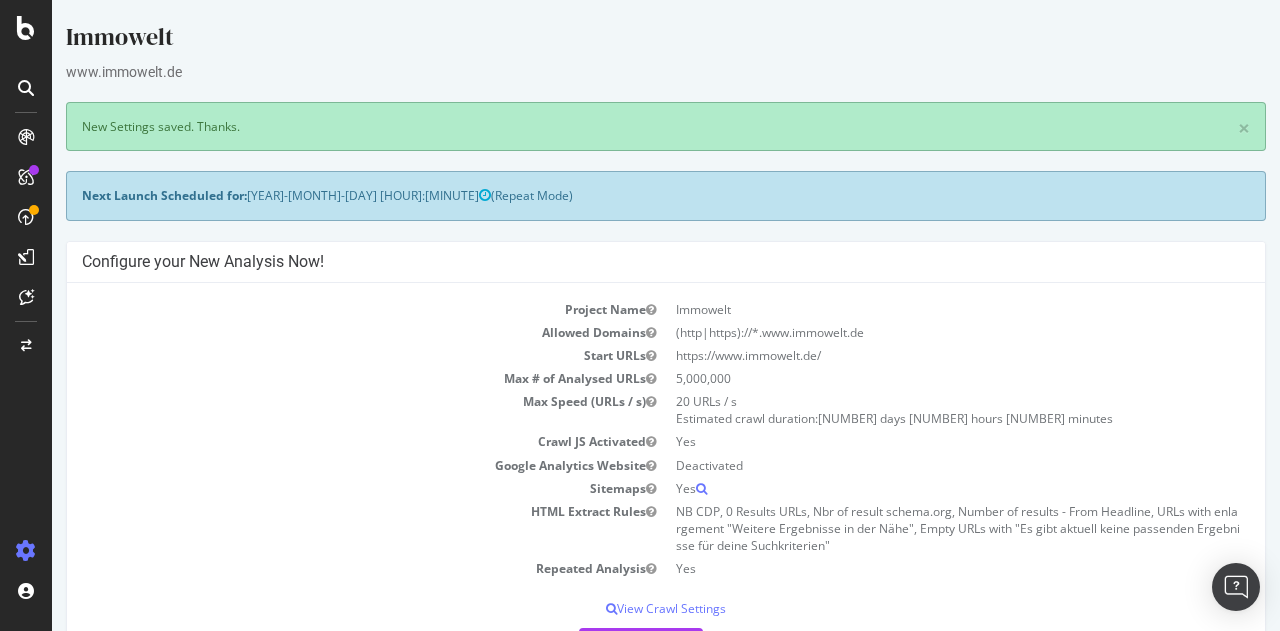 scroll, scrollTop: 0, scrollLeft: 0, axis: both 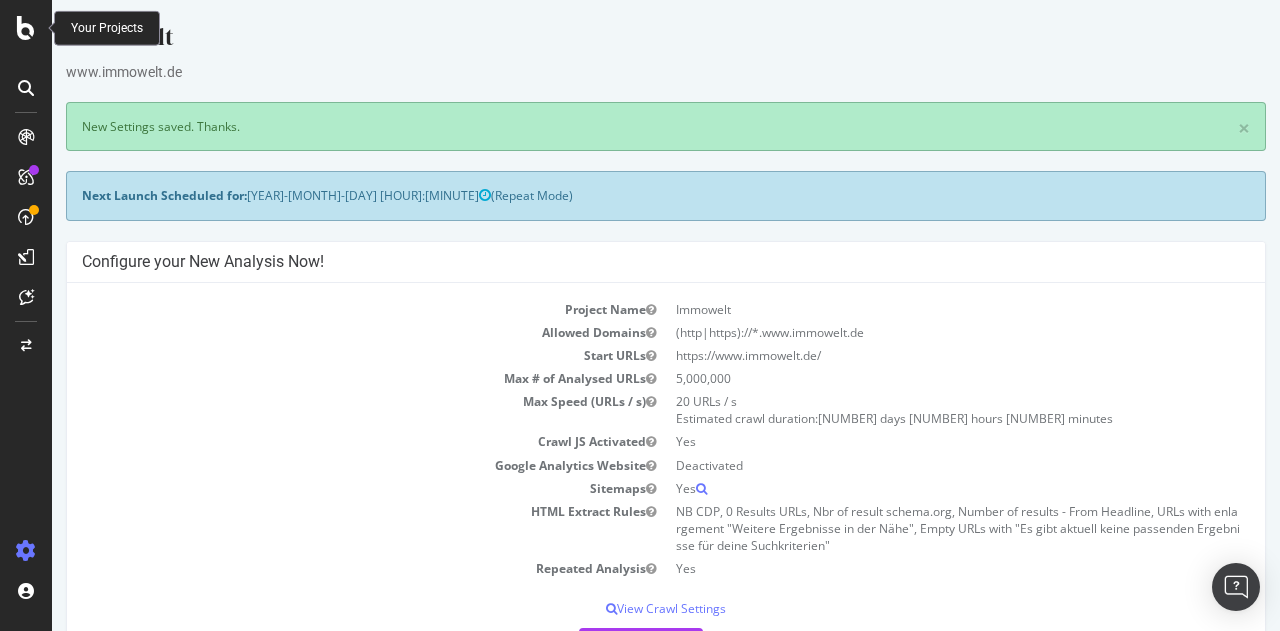 click at bounding box center [26, 28] 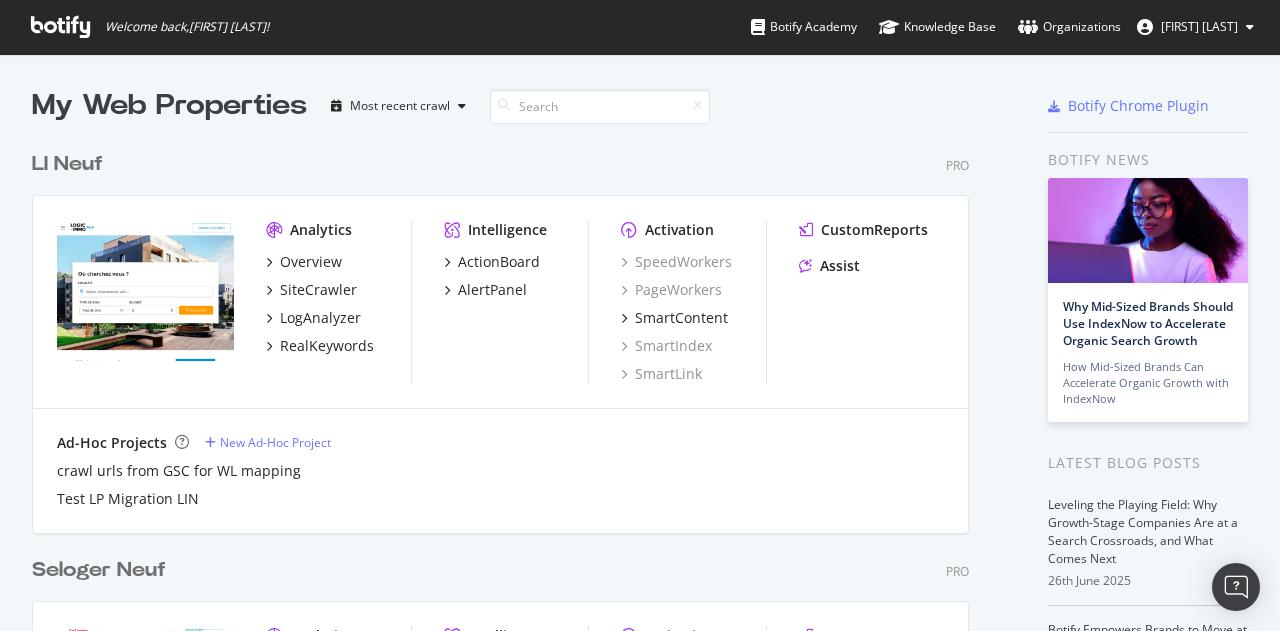 scroll, scrollTop: 16, scrollLeft: 16, axis: both 